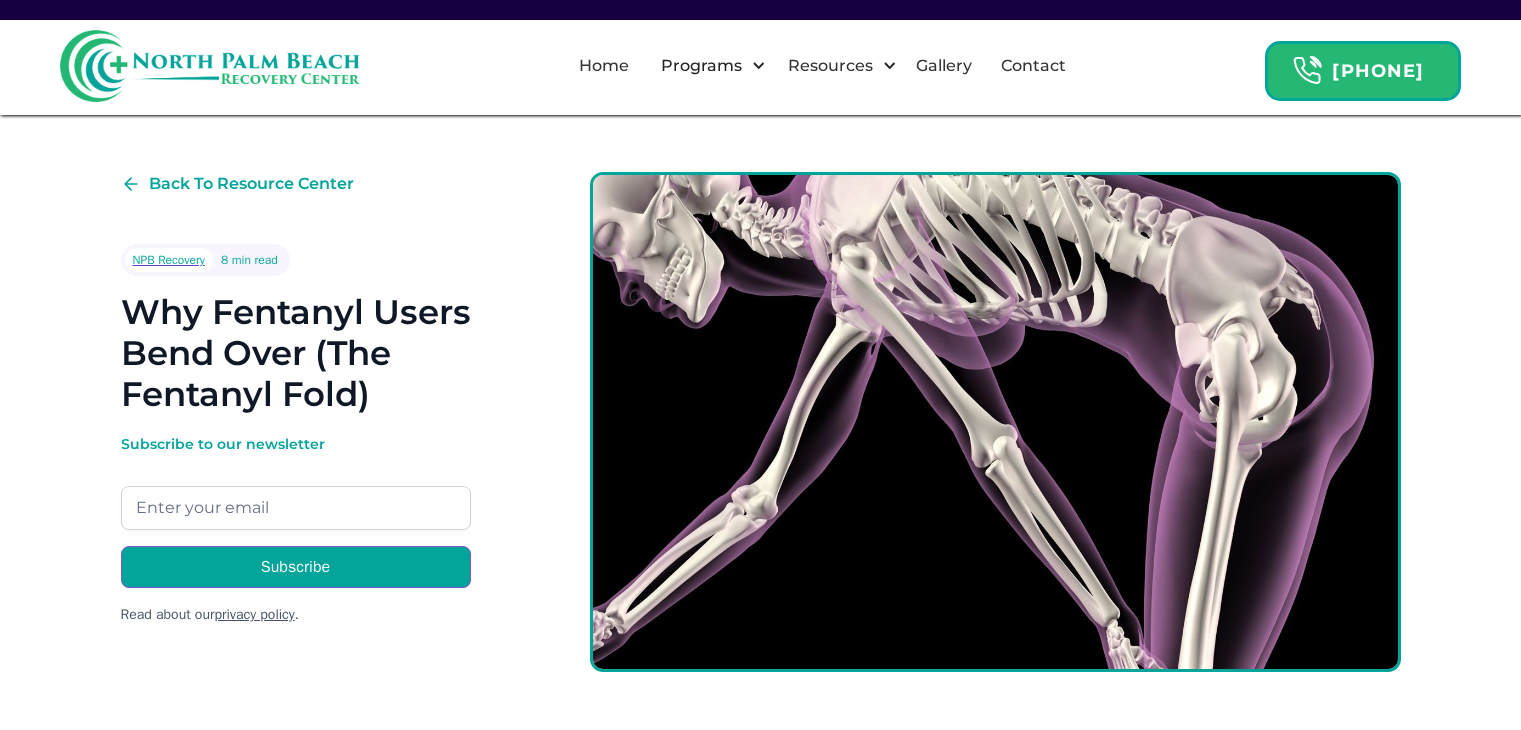 scroll, scrollTop: 200, scrollLeft: 0, axis: vertical 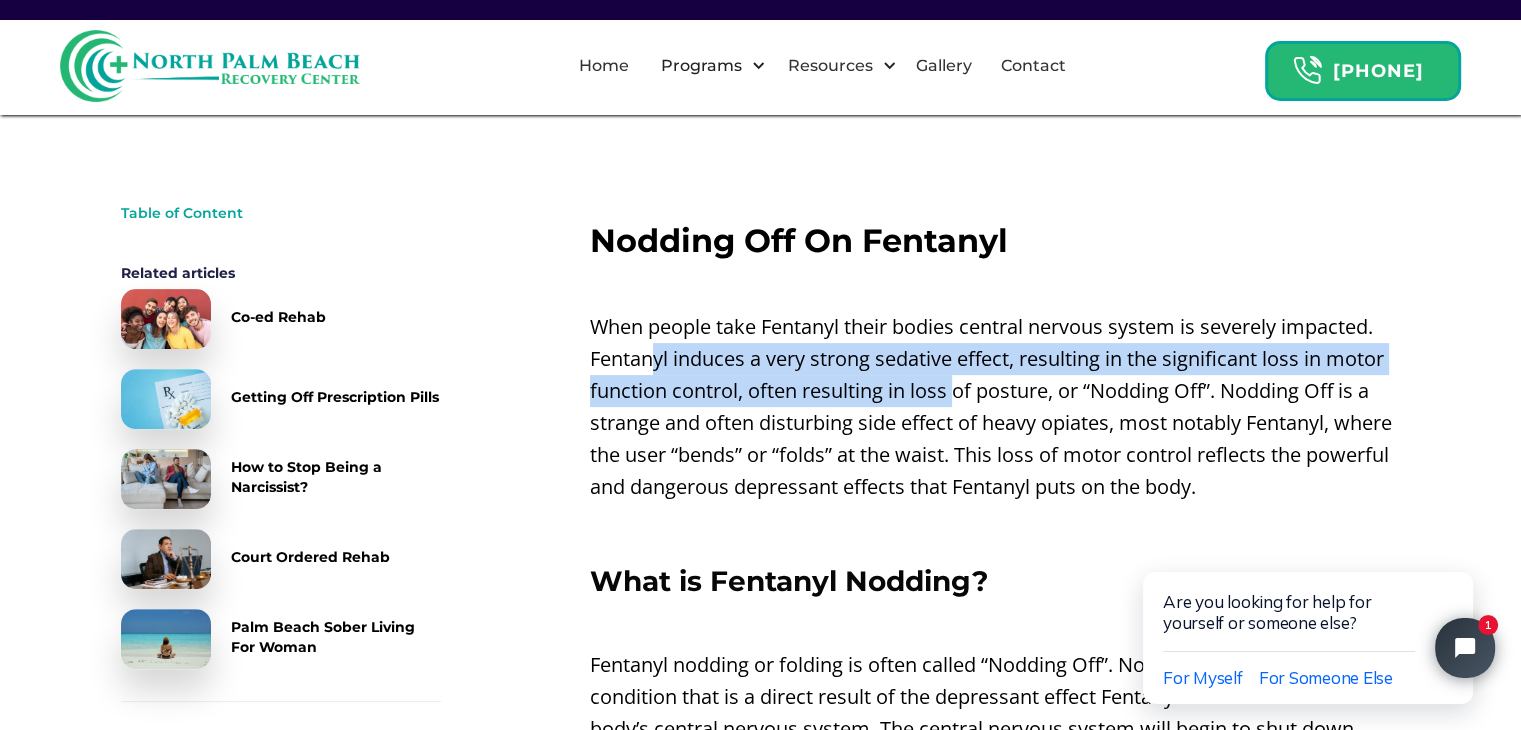 drag, startPoint x: 652, startPoint y: 347, endPoint x: 960, endPoint y: 394, distance: 311.5654 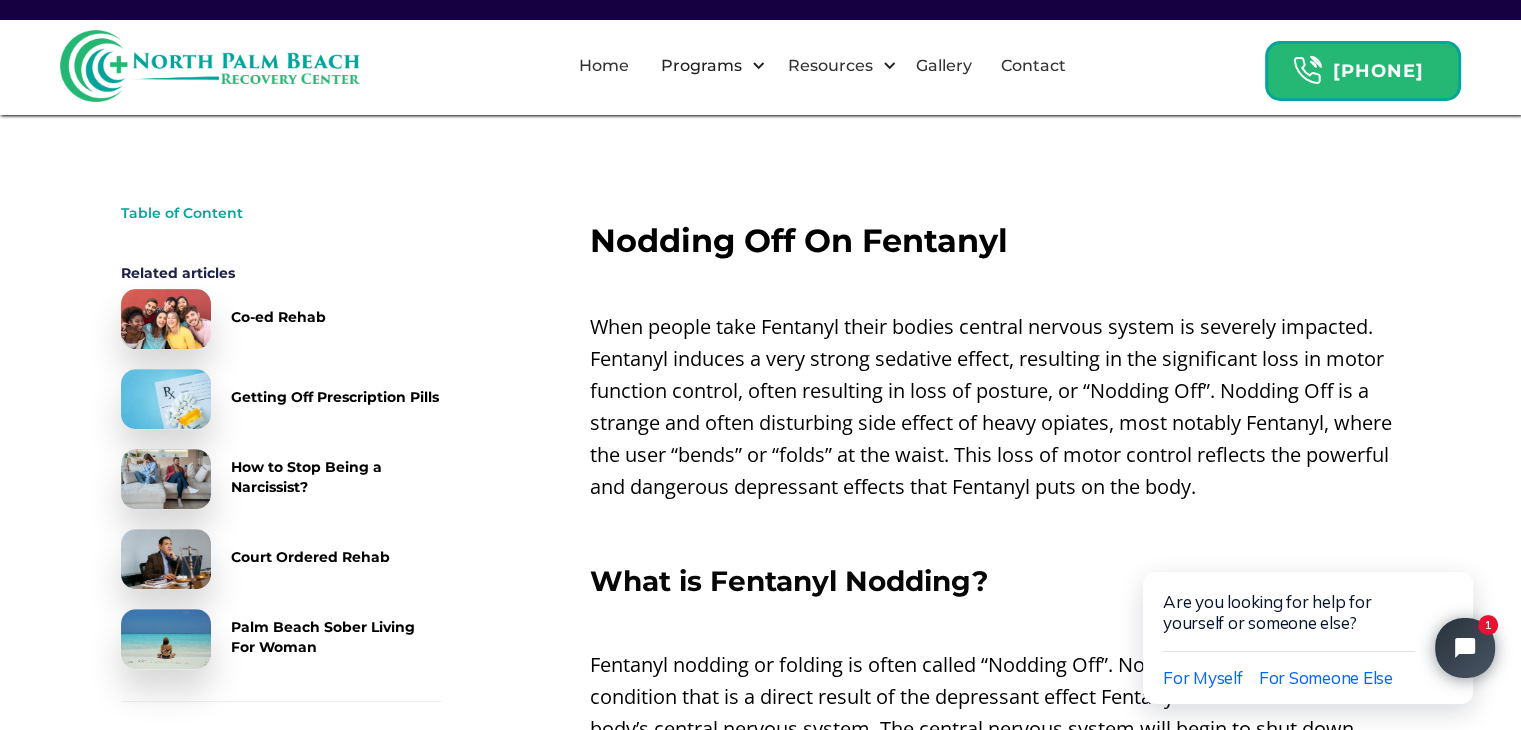 click on "When people take Fentanyl their bodies central nervous system is severely impacted. Fentanyl induces a very strong sedative effect, resulting in the significant loss in motor function control, often resulting in loss of posture, or “Nodding Off”. Nodding Off is a strange and often disturbing side effect of heavy opiates, most notably Fentanyl, where the user “bends” or “folds” at the waist. This loss of motor control reflects the powerful and dangerous depressant effects that Fentanyl puts on the body." at bounding box center [995, 407] 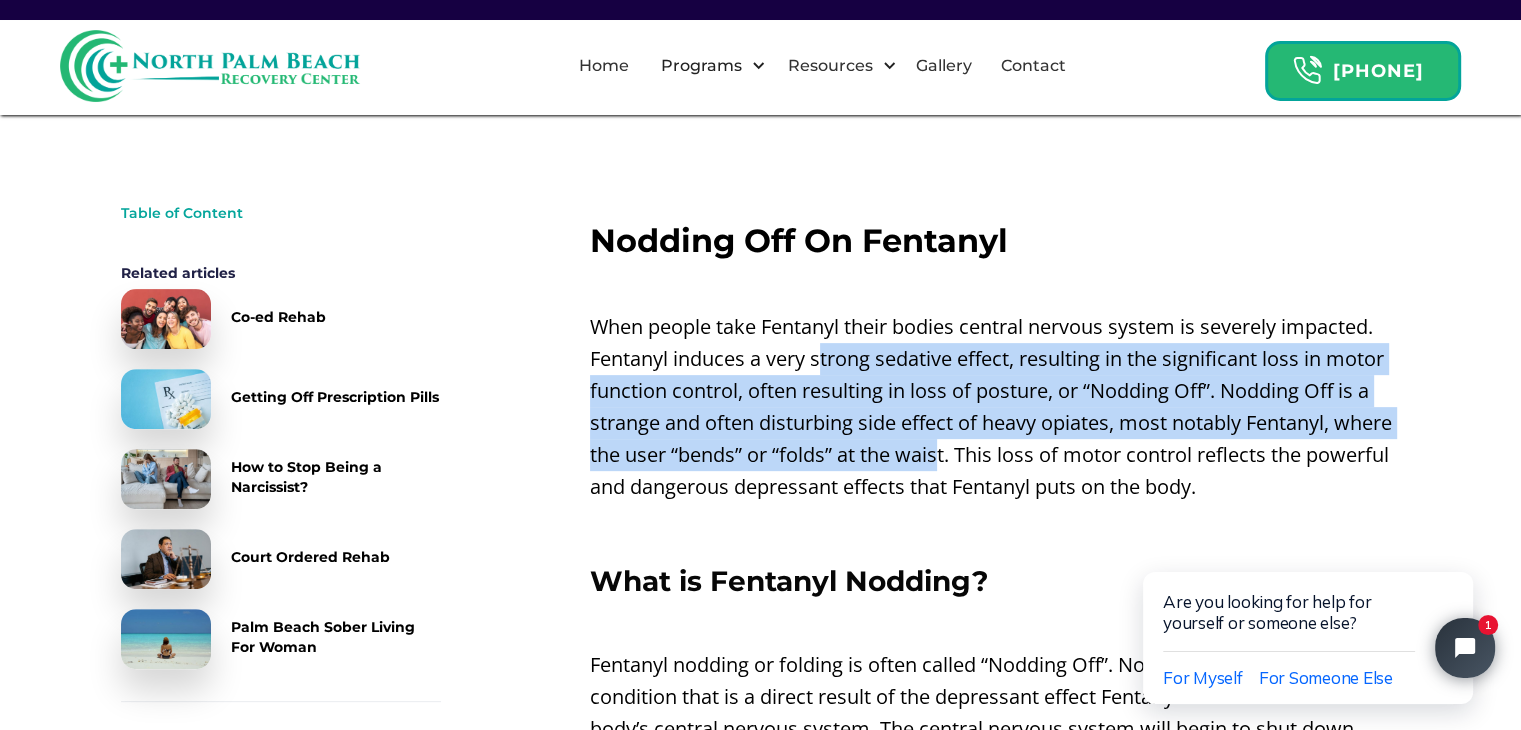 drag, startPoint x: 830, startPoint y: 356, endPoint x: 940, endPoint y: 445, distance: 141.49559 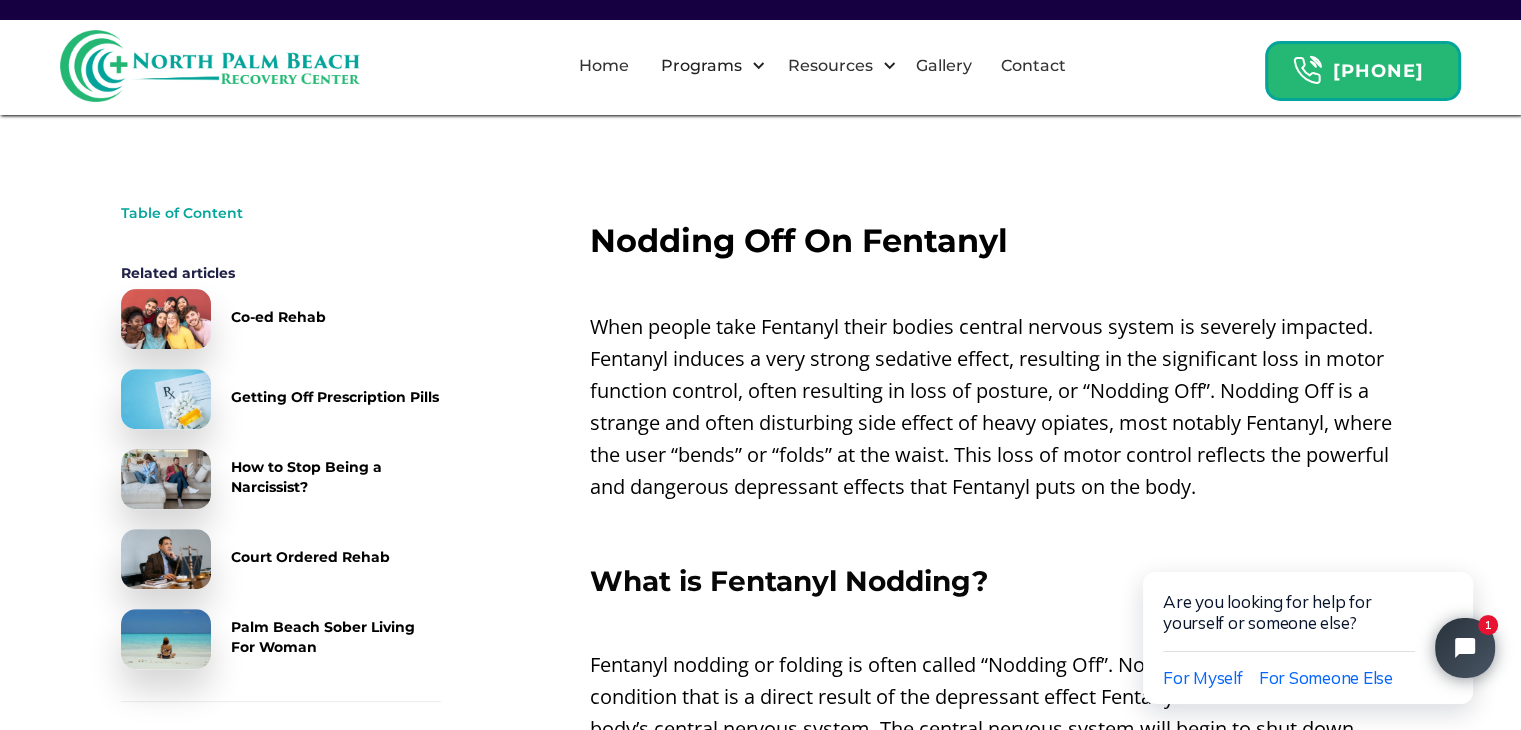 click on "When people take Fentanyl their bodies central nervous system is severely impacted. Fentanyl induces a very strong sedative effect, resulting in the significant loss in motor function control, often resulting in loss of posture, or “Nodding Off”. Nodding Off is a strange and often disturbing side effect of heavy opiates, most notably Fentanyl, where the user “bends” or “folds” at the waist. This loss of motor control reflects the powerful and dangerous depressant effects that Fentanyl puts on the body." at bounding box center (995, 407) 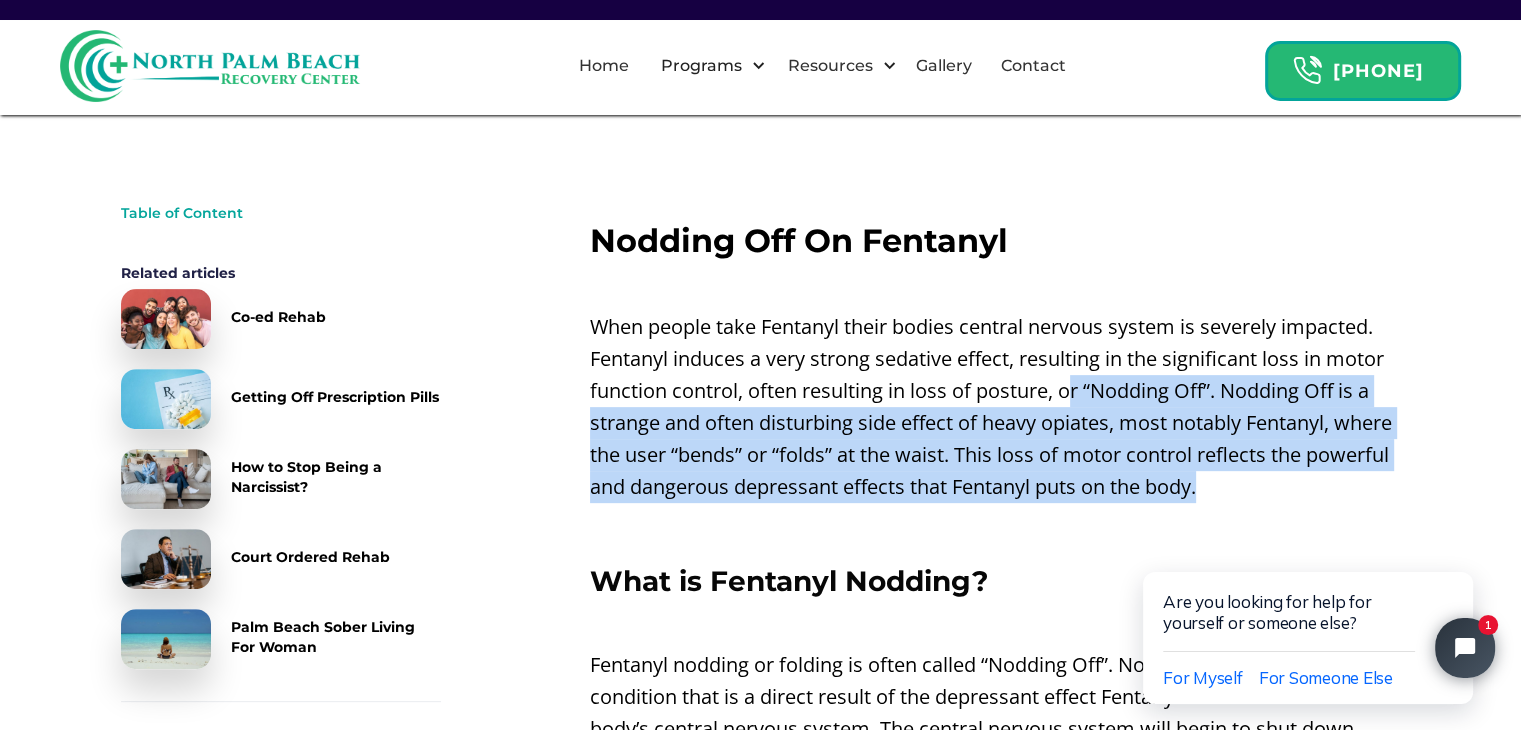 drag, startPoint x: 1257, startPoint y: 500, endPoint x: 1073, endPoint y: 404, distance: 207.53795 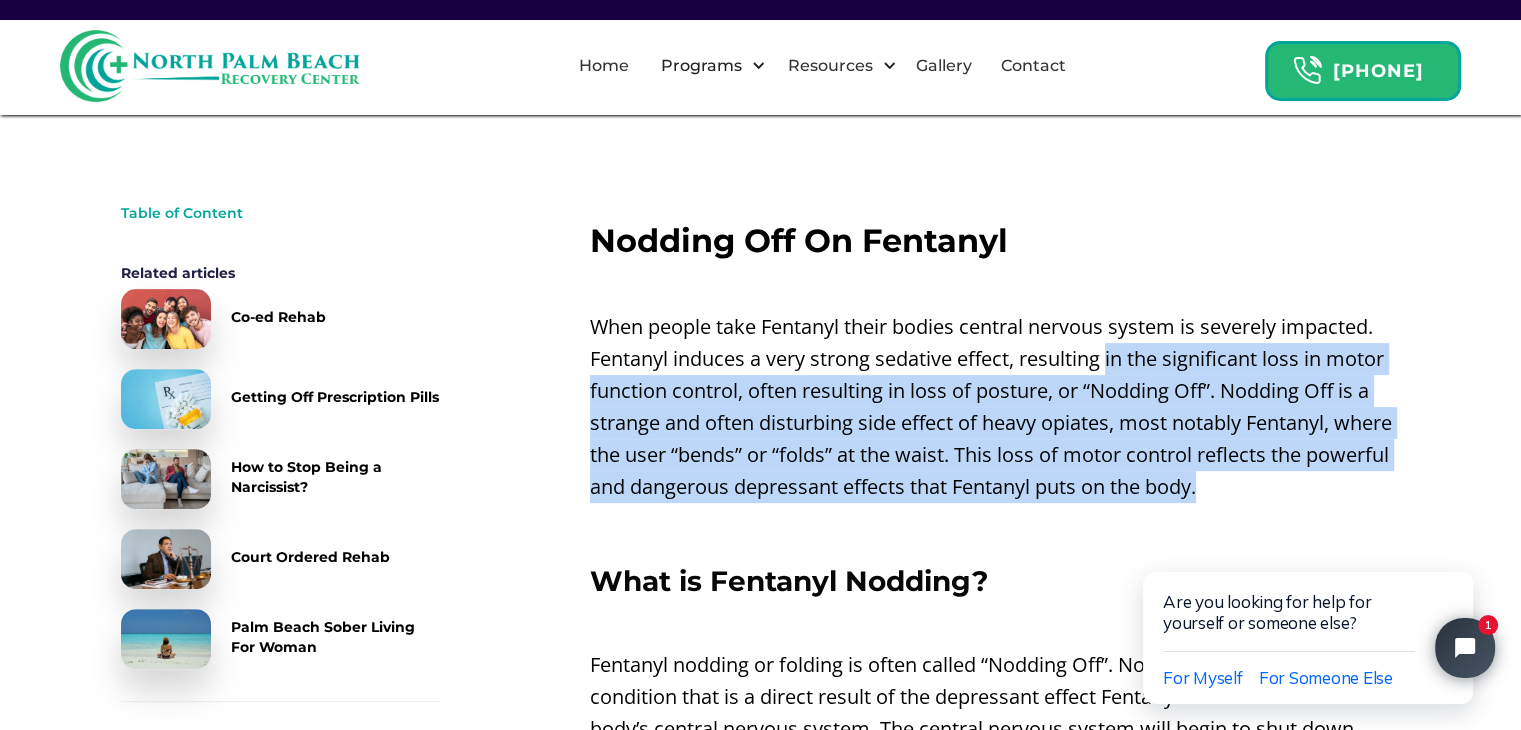 drag, startPoint x: 1219, startPoint y: 492, endPoint x: 1109, endPoint y: 362, distance: 170.29387 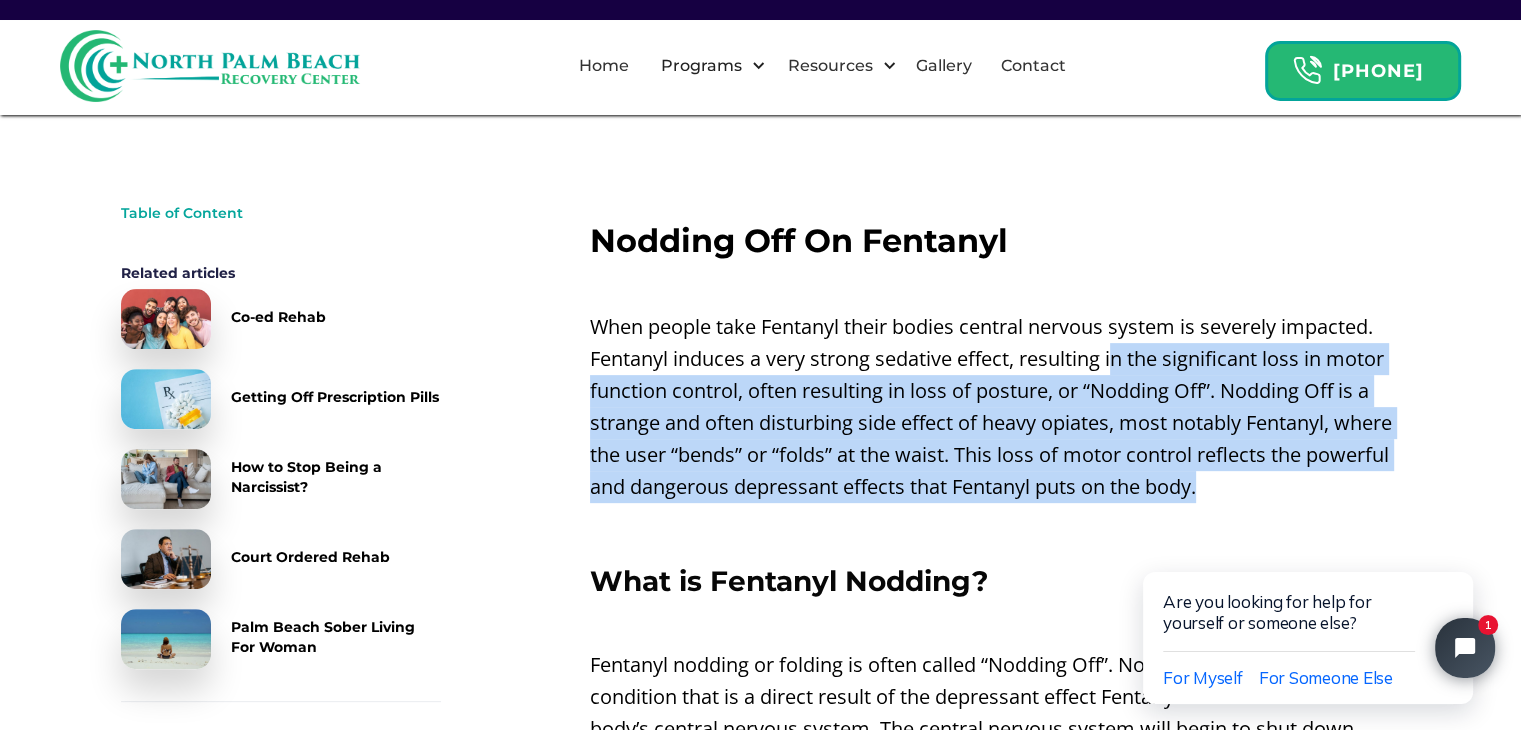 drag, startPoint x: 1213, startPoint y: 499, endPoint x: 1117, endPoint y: 368, distance: 162.40997 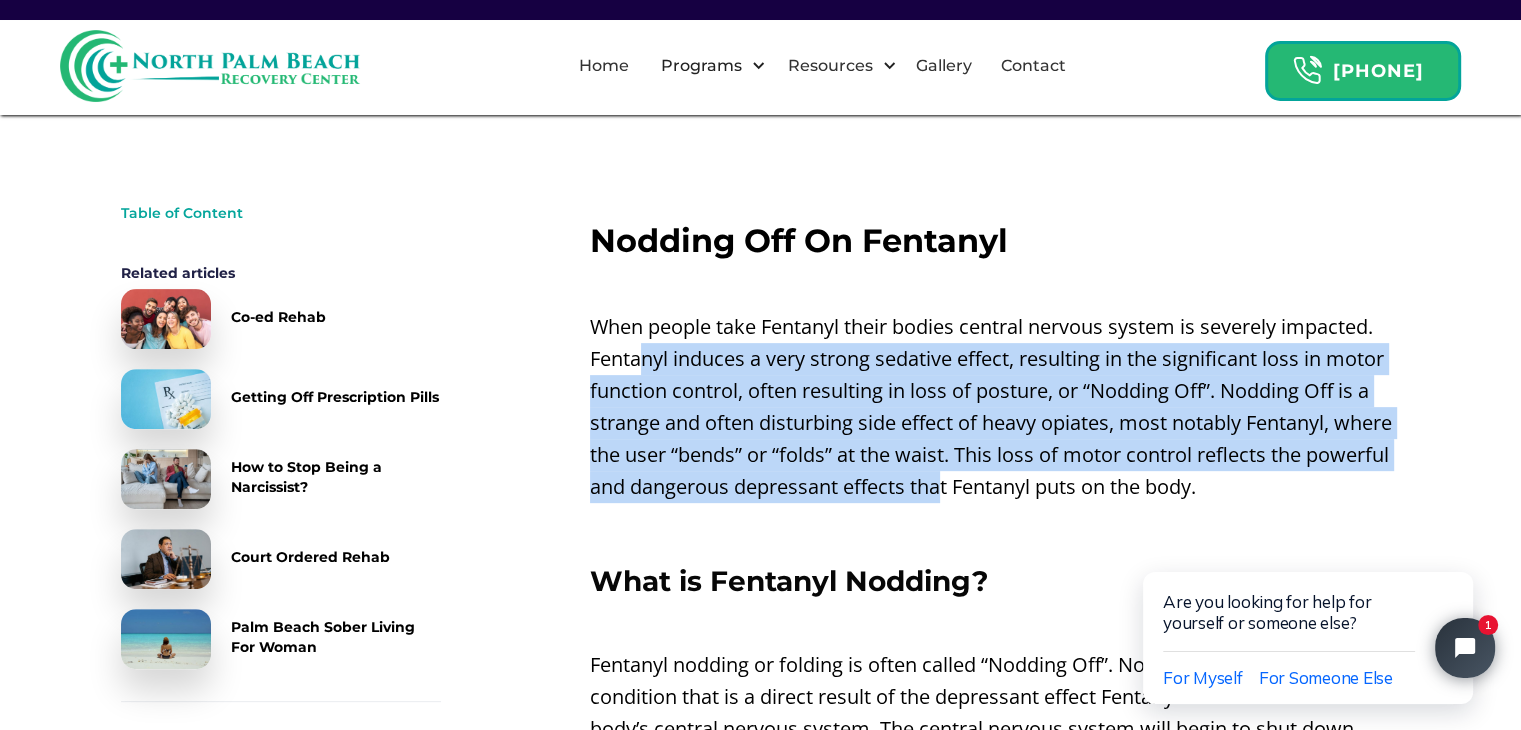 drag, startPoint x: 641, startPoint y: 374, endPoint x: 943, endPoint y: 482, distance: 320.7304 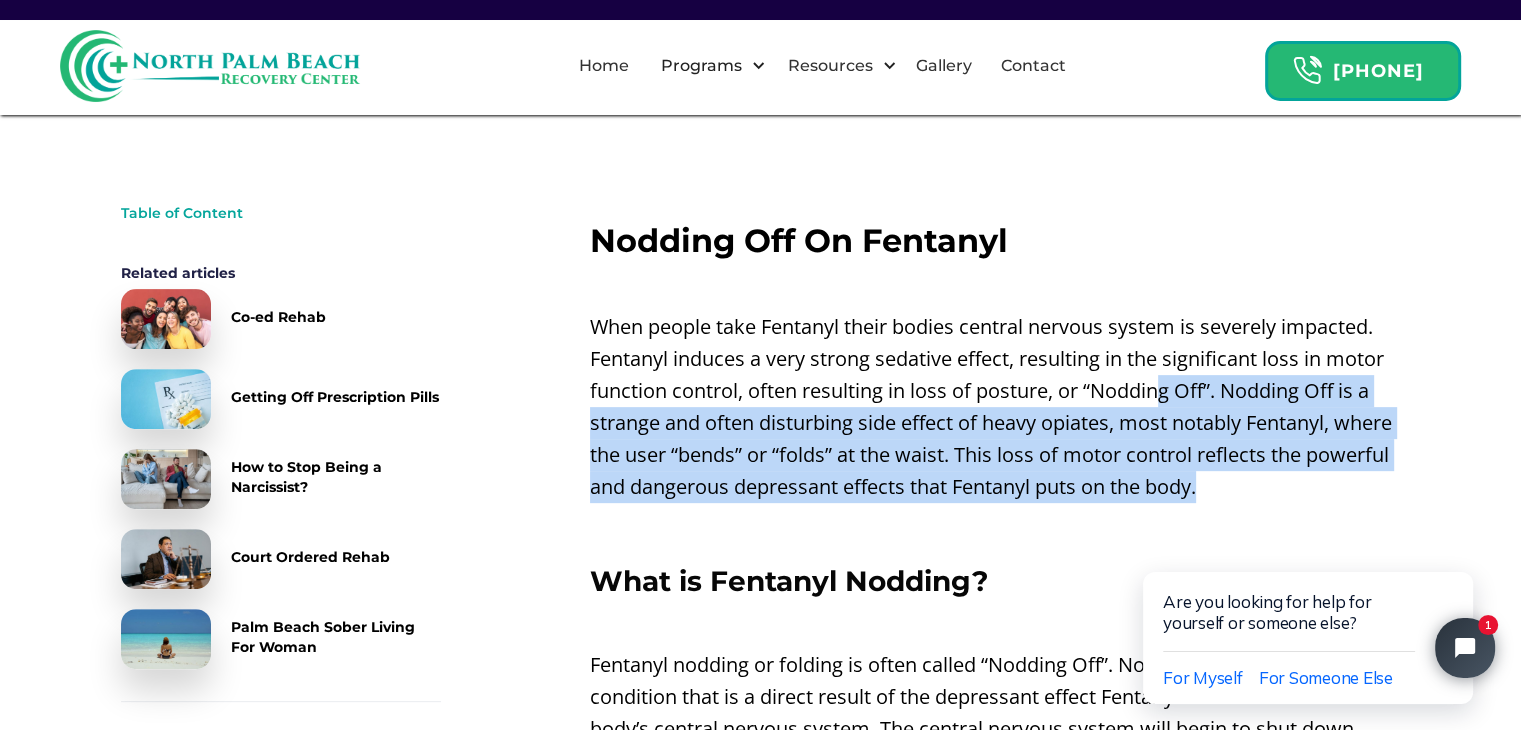 drag, startPoint x: 1218, startPoint y: 477, endPoint x: 1155, endPoint y: 376, distance: 119.03781 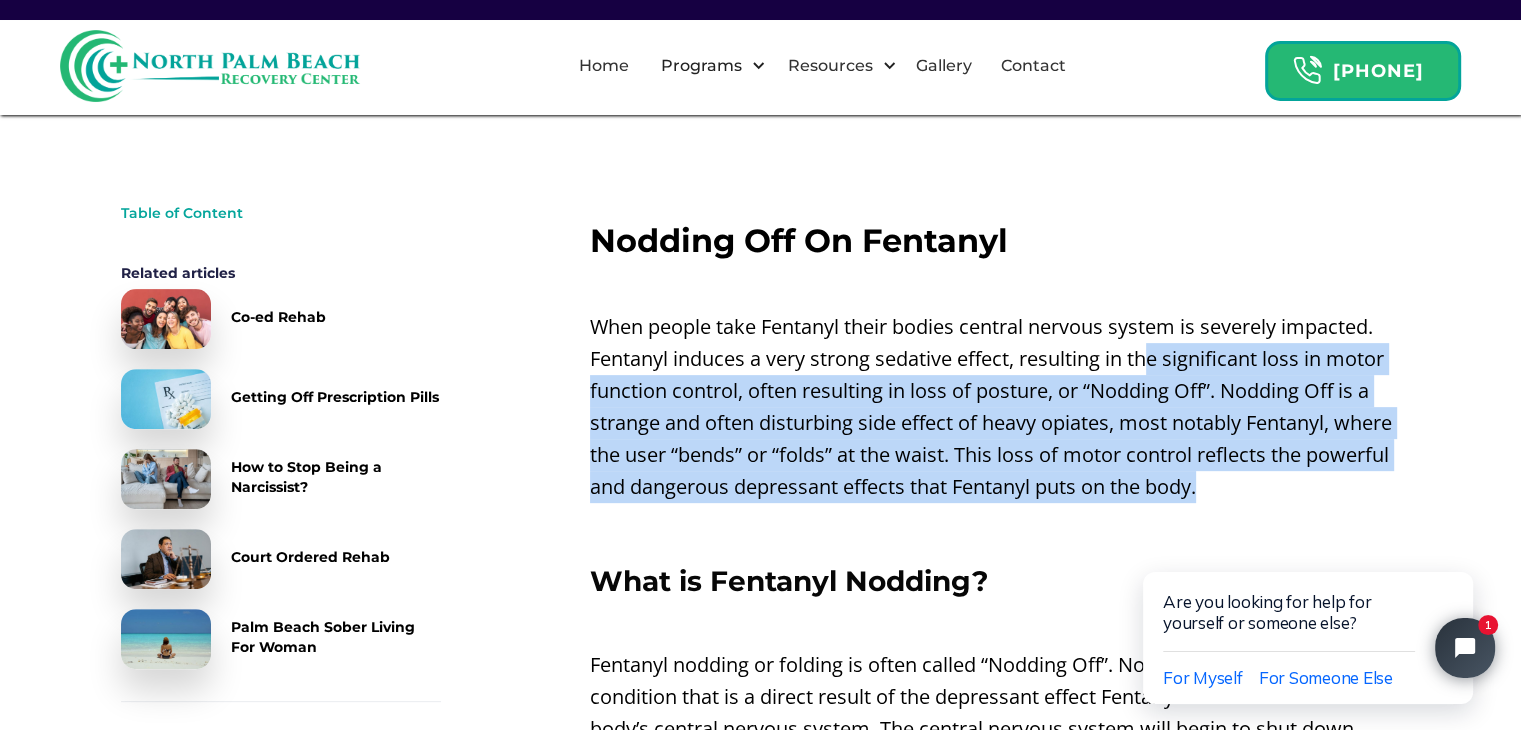 click on "When people take Fentanyl their bodies central nervous system is severely impacted. Fentanyl induces a very strong sedative effect, resulting in the significant loss in motor function control, often resulting in loss of posture, or “Nodding Off”. Nodding Off is a strange and often disturbing side effect of heavy opiates, most notably Fentanyl, where the user “bends” or “folds” at the waist. This loss of motor control reflects the powerful and dangerous depressant effects that Fentanyl puts on the body." at bounding box center (995, 407) 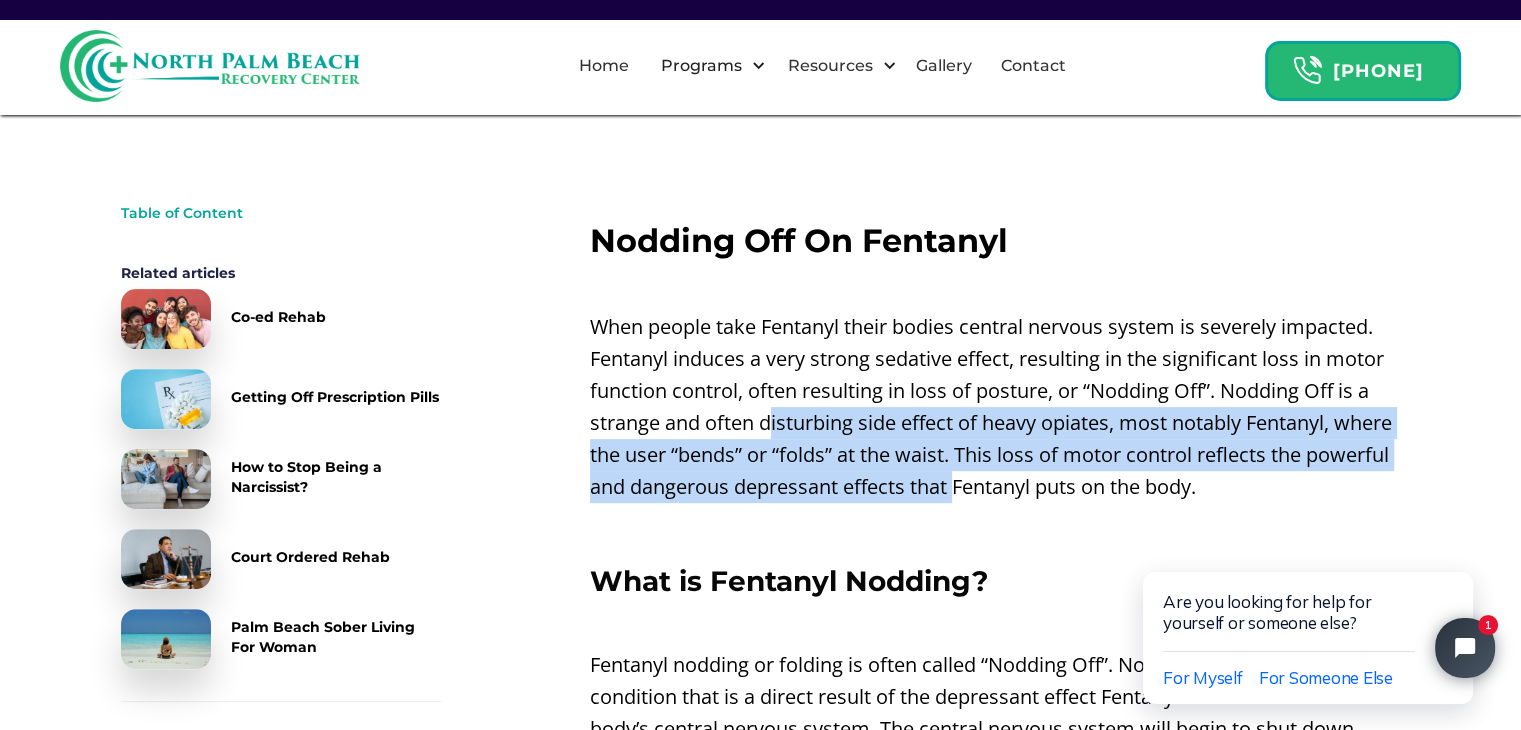 drag, startPoint x: 775, startPoint y: 421, endPoint x: 992, endPoint y: 478, distance: 224.36131 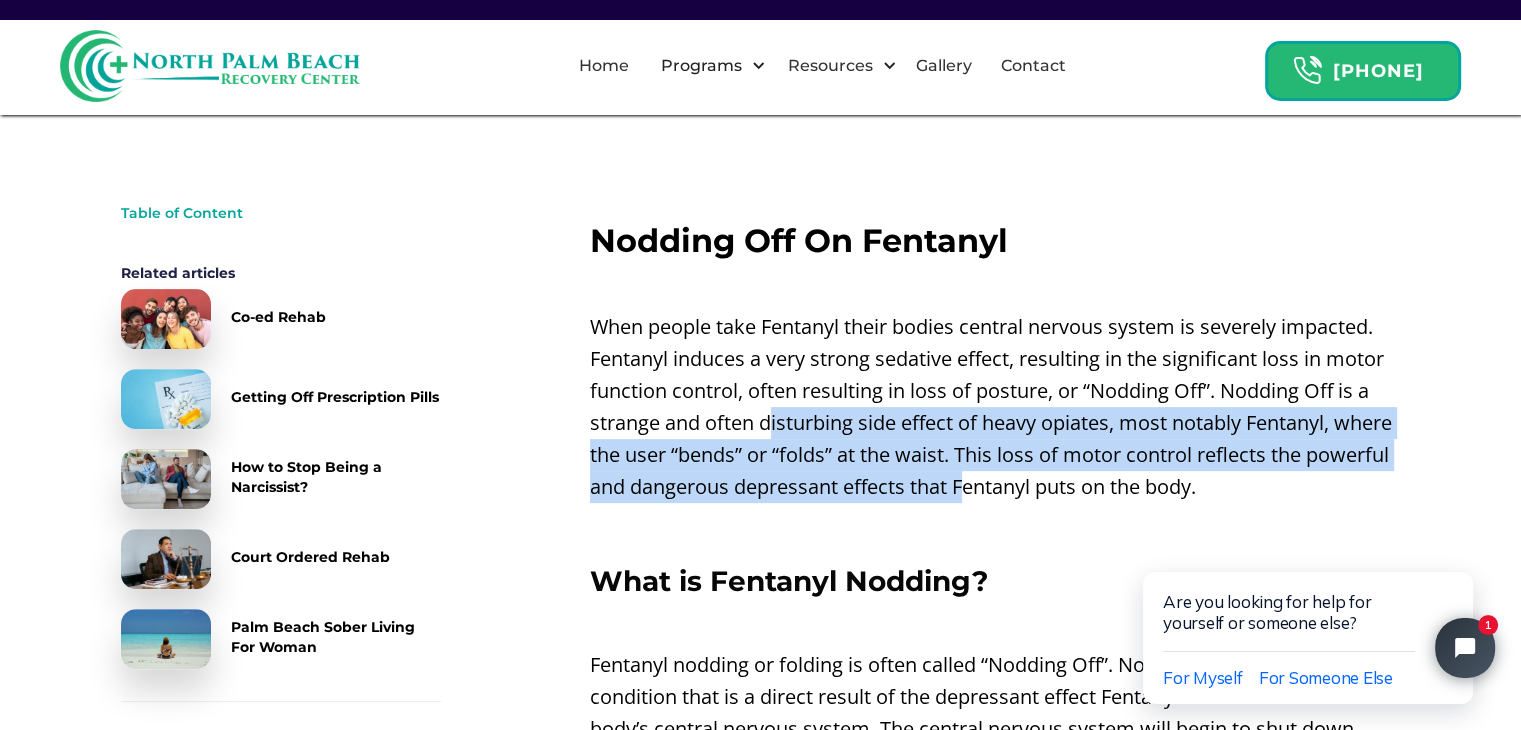 click on "When people take Fentanyl their bodies central nervous system is severely impacted. Fentanyl induces a very strong sedative effect, resulting in the significant loss in motor function control, often resulting in loss of posture, or “Nodding Off”. Nodding Off is a strange and often disturbing side effect of heavy opiates, most notably Fentanyl, where the user “bends” or “folds” at the waist. This loss of motor control reflects the powerful and dangerous depressant effects that Fentanyl puts on the body." at bounding box center (995, 407) 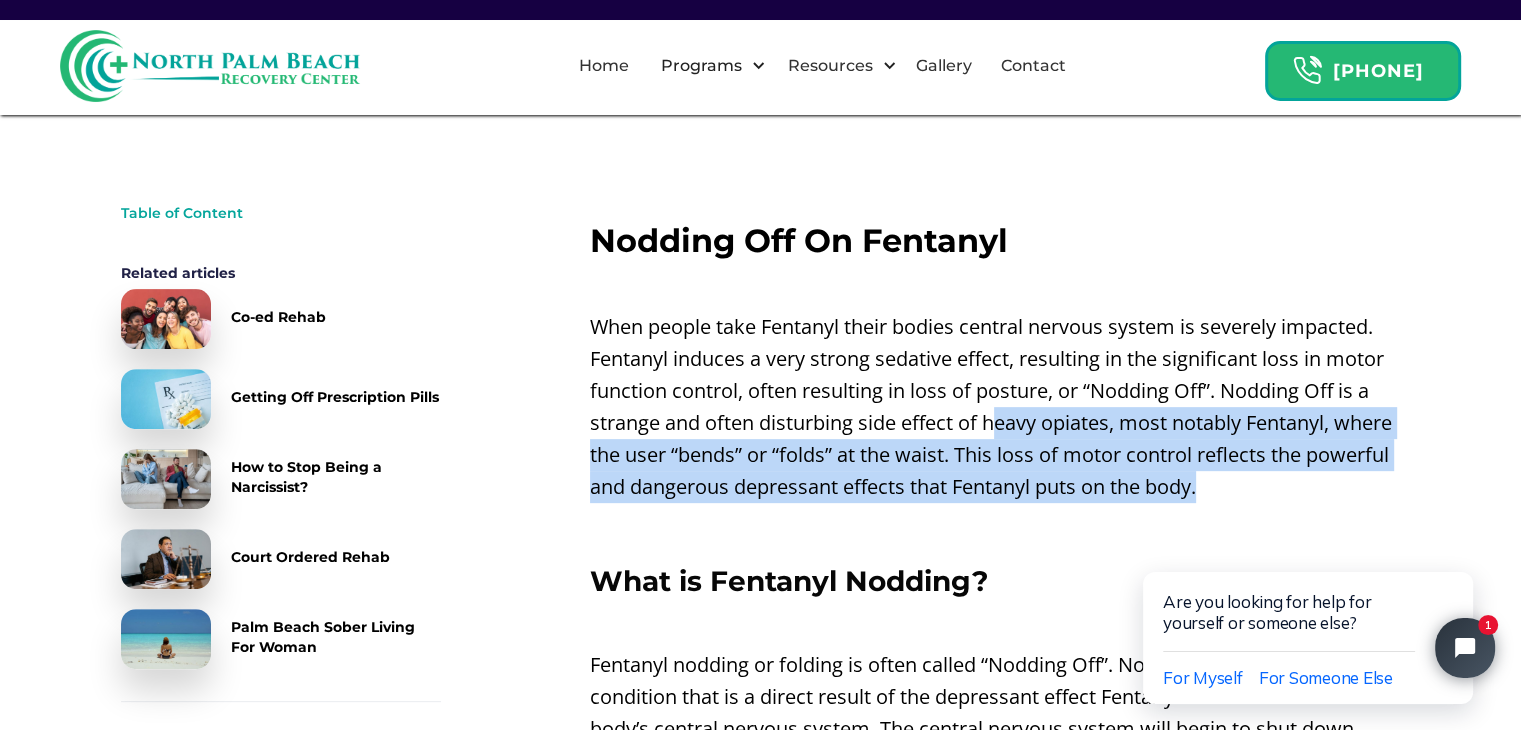 drag, startPoint x: 1292, startPoint y: 478, endPoint x: 999, endPoint y: 411, distance: 300.5628 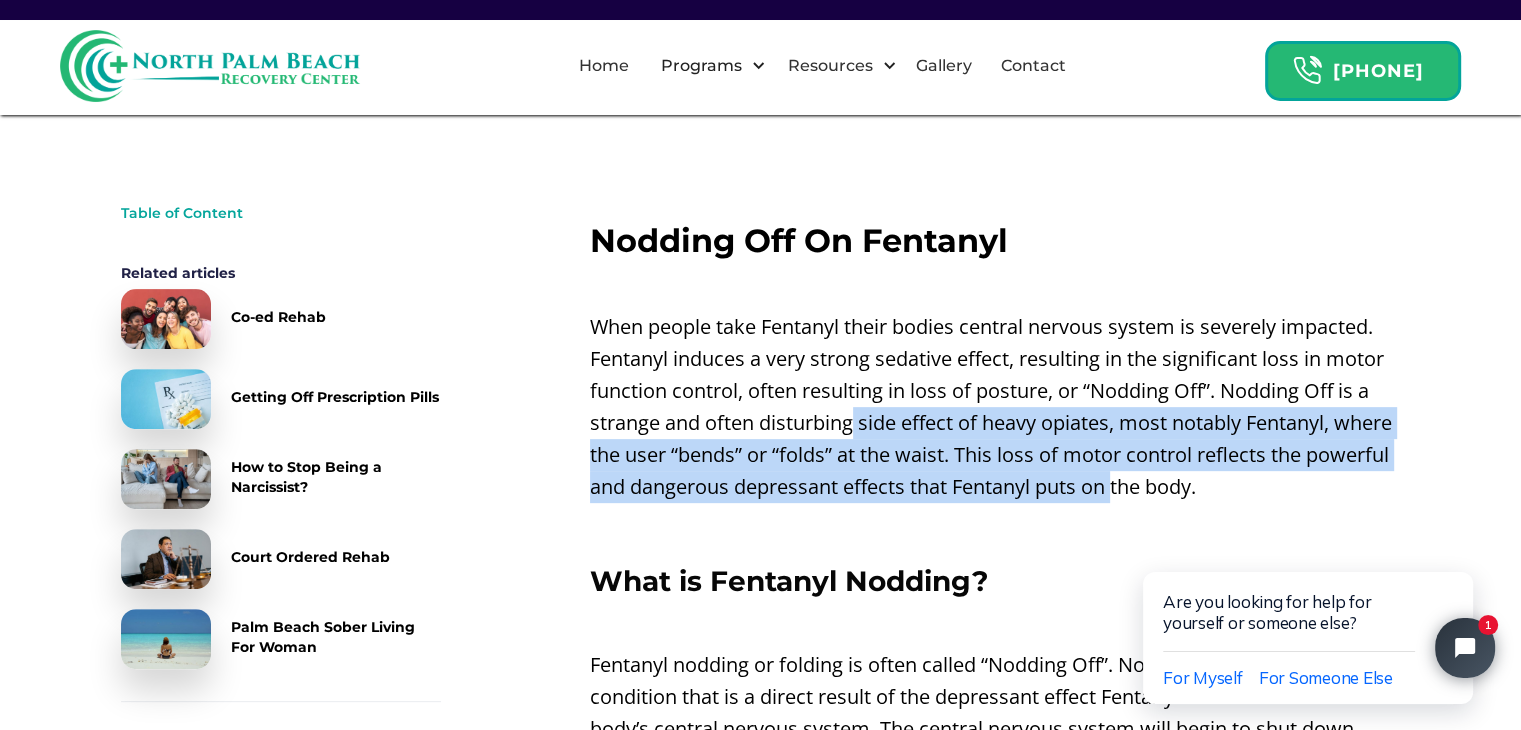 drag, startPoint x: 852, startPoint y: 421, endPoint x: 1164, endPoint y: 479, distance: 317.34525 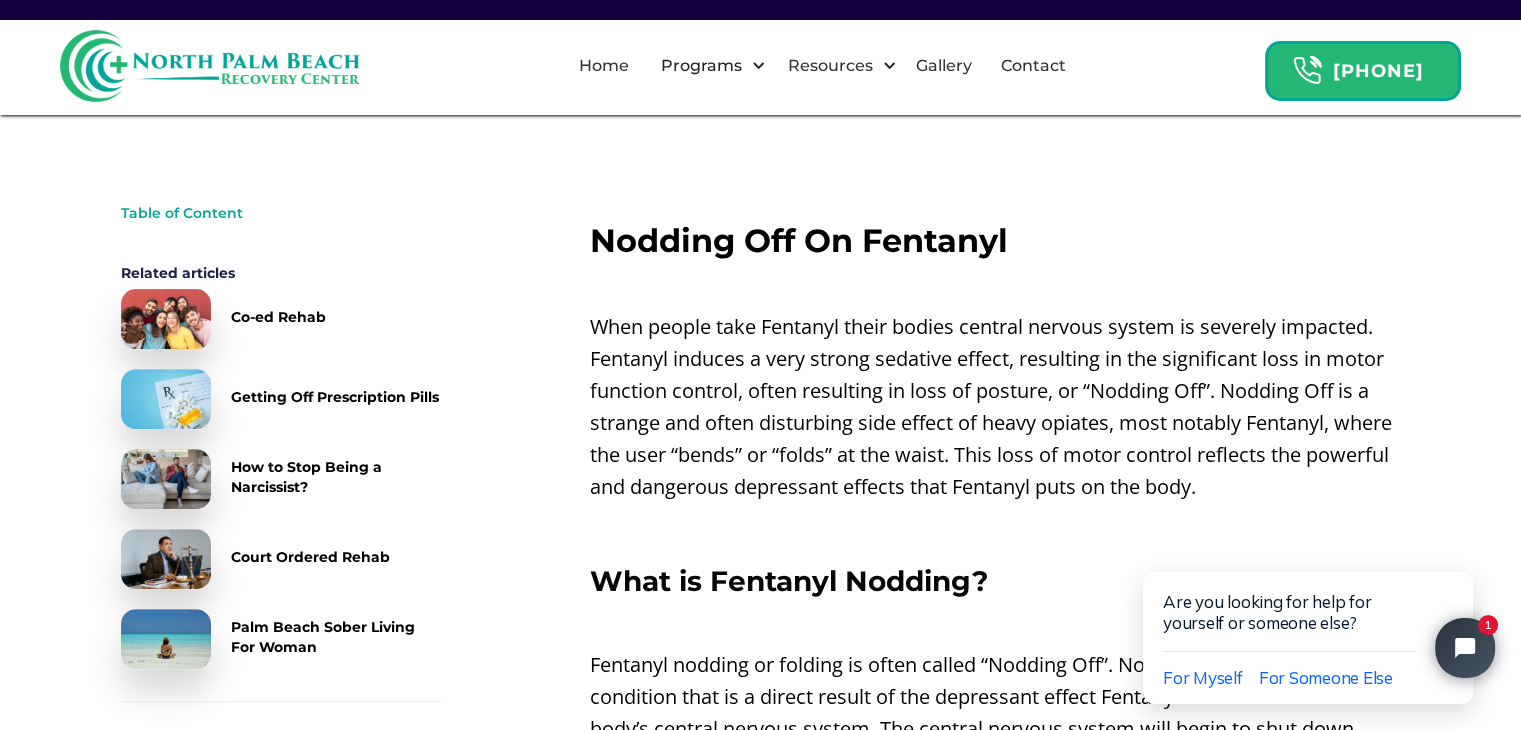 click on "When people take Fentanyl their bodies central nervous system is severely impacted. Fentanyl induces a very strong sedative effect, resulting in the significant loss in motor function control, often resulting in loss of posture, or “Nodding Off”. Nodding Off is a strange and often disturbing side effect of heavy opiates, most notably Fentanyl, where the user “bends” or “folds” at the waist. This loss of motor control reflects the powerful and dangerous depressant effects that Fentanyl puts on the body." at bounding box center (995, 407) 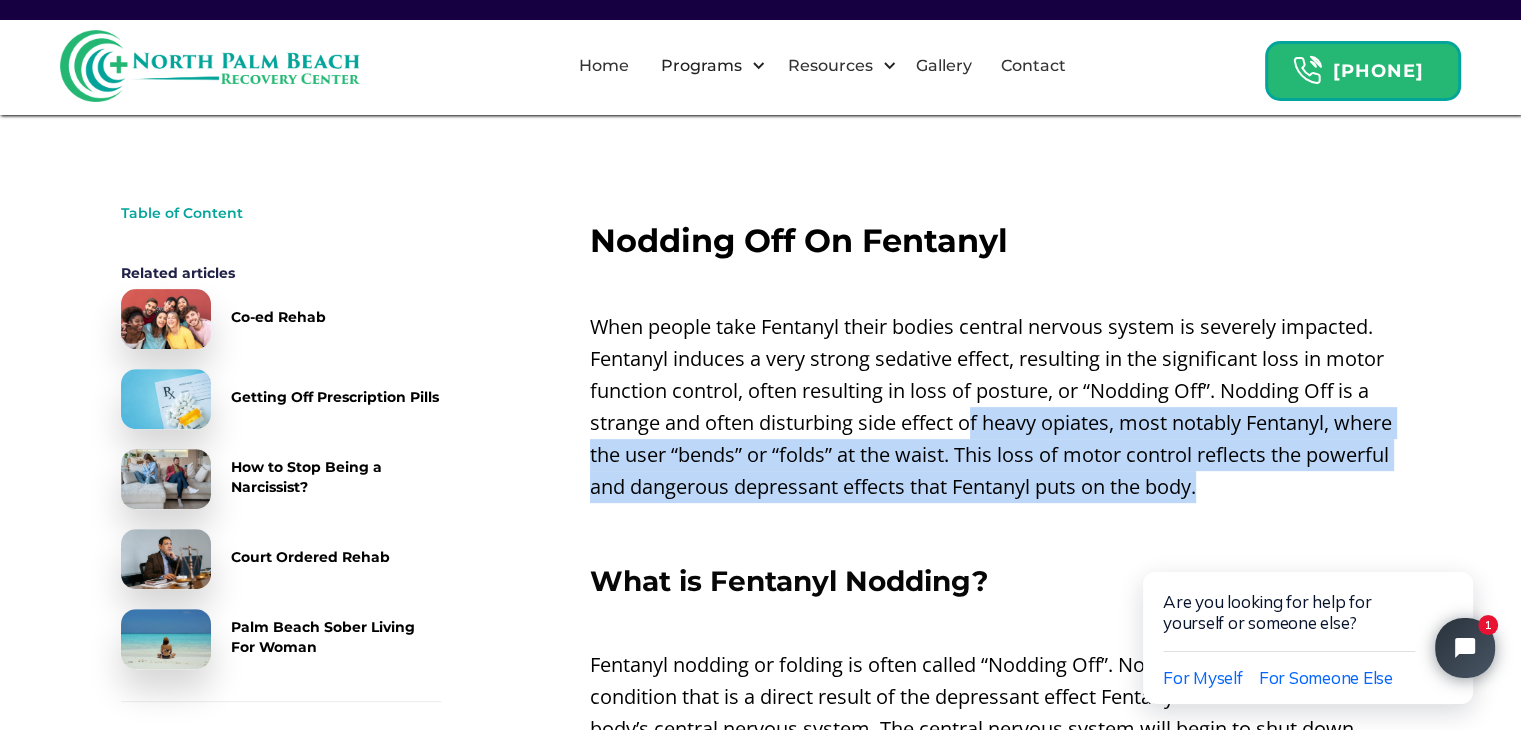 drag, startPoint x: 1237, startPoint y: 495, endPoint x: 969, endPoint y: 413, distance: 280.26416 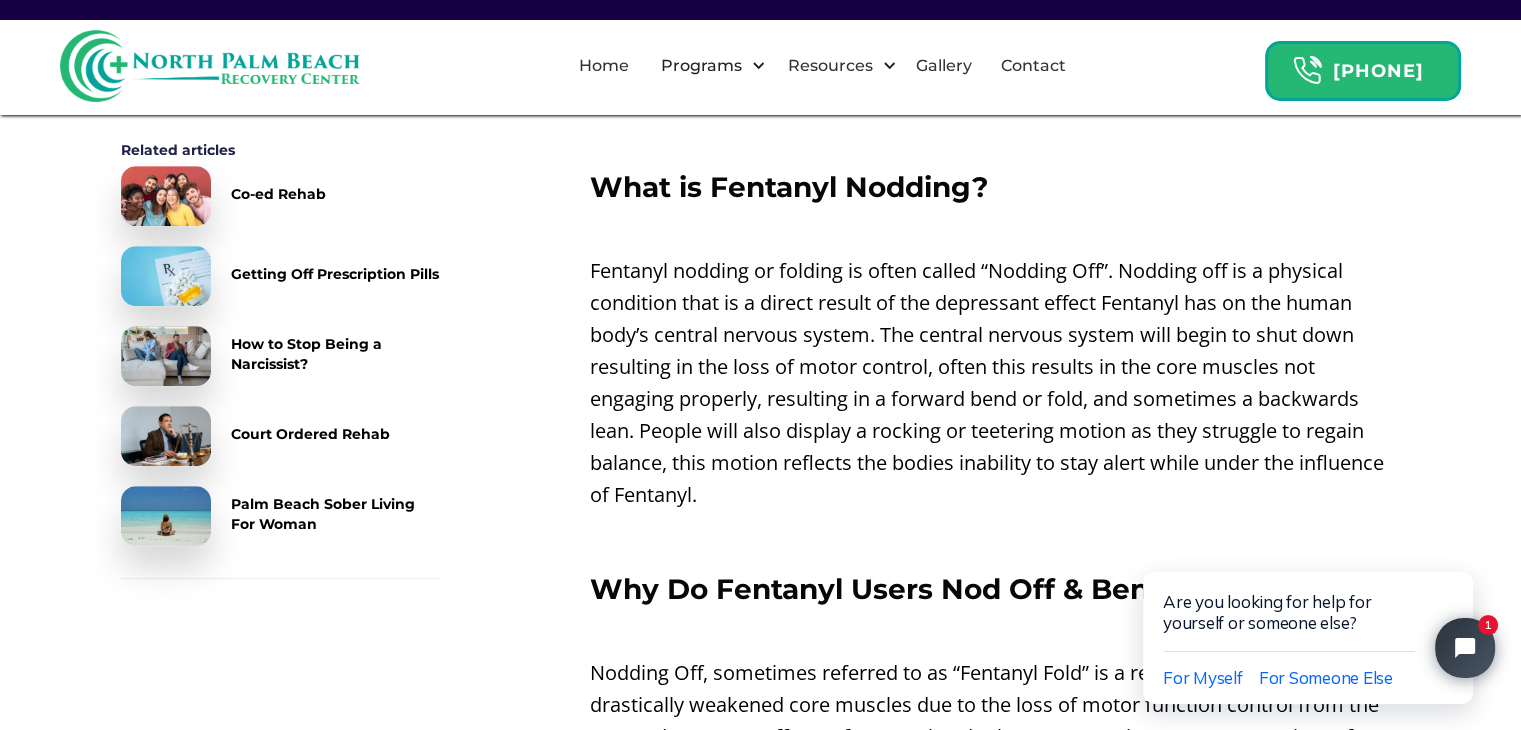 scroll, scrollTop: 1000, scrollLeft: 0, axis: vertical 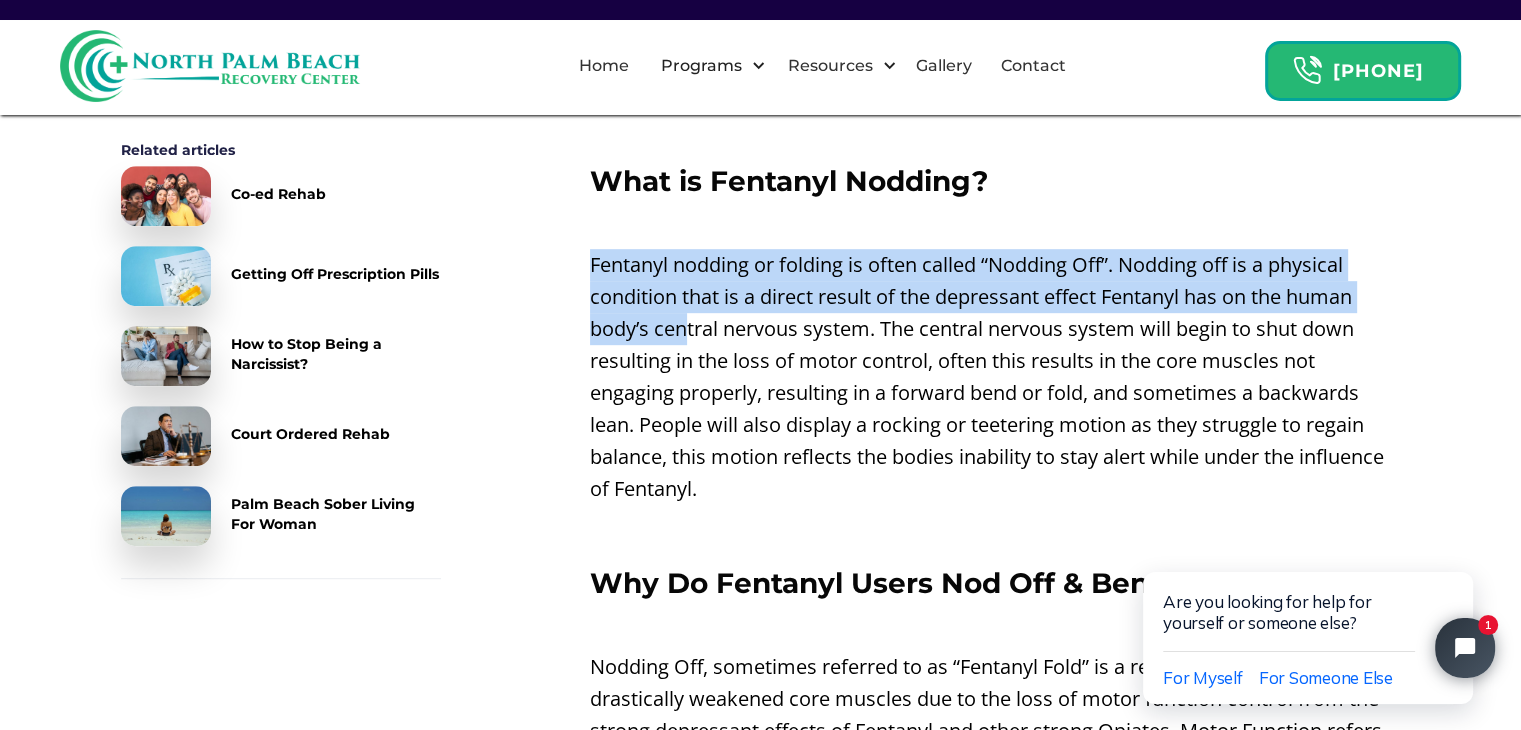 drag, startPoint x: 593, startPoint y: 263, endPoint x: 684, endPoint y: 326, distance: 110.67972 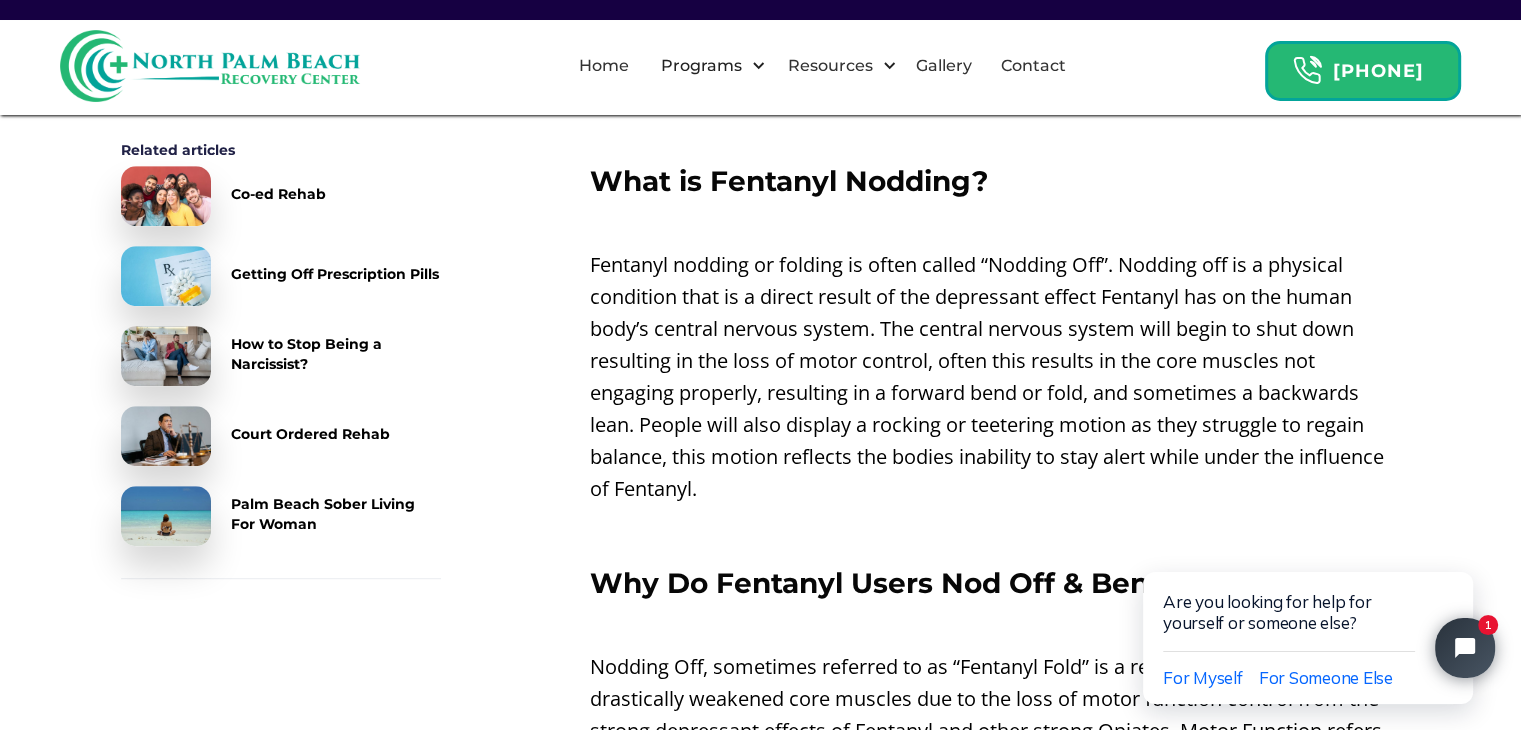 click on "Fentanyl nodding or folding is often called “Nodding Off”. Nodding off is a physical condition that is a direct result of the depressant effect Fentanyl has on the human body’s central nervous system. The central nervous system will begin to shut down resulting in the loss of motor control, often this results in the core muscles not engaging properly, resulting in a forward bend or fold, and sometimes a backwards lean. People will also display a rocking or teetering motion as they struggle to regain balance, this motion reflects the bodies inability to stay alert while under the influence of Fentanyl." at bounding box center [995, 377] 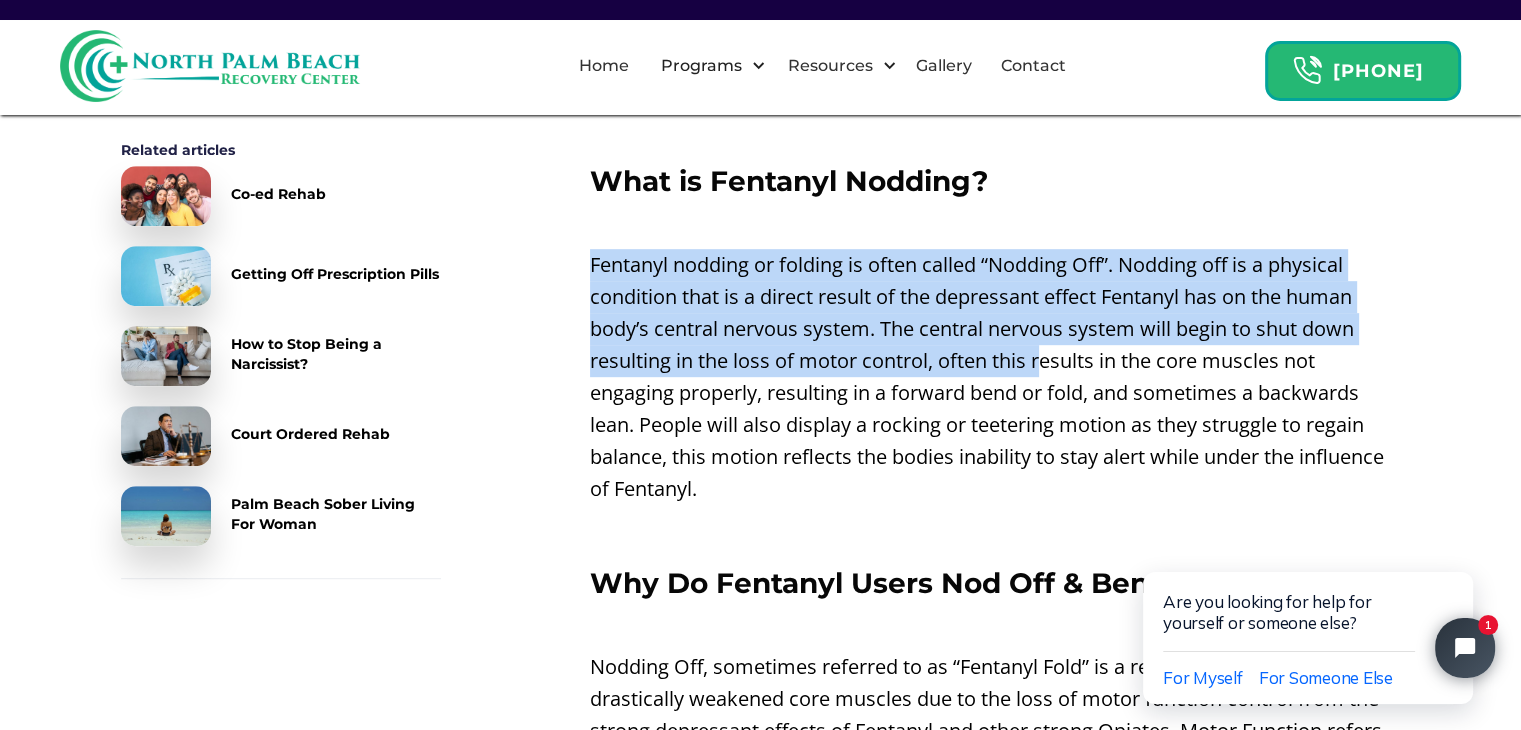 drag, startPoint x: 1039, startPoint y: 349, endPoint x: 823, endPoint y: 228, distance: 247.5823 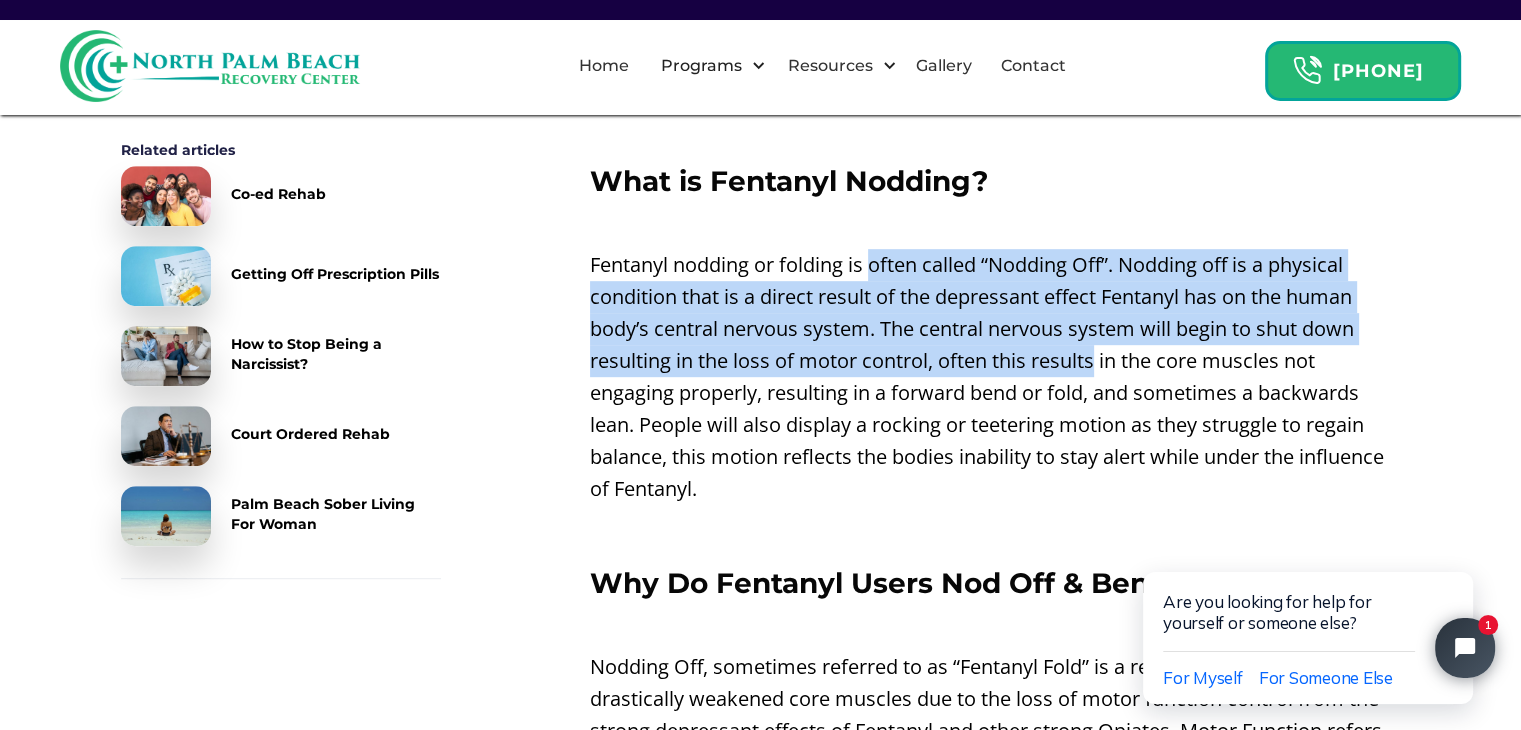drag, startPoint x: 1092, startPoint y: 351, endPoint x: 868, endPoint y: 251, distance: 245.30797 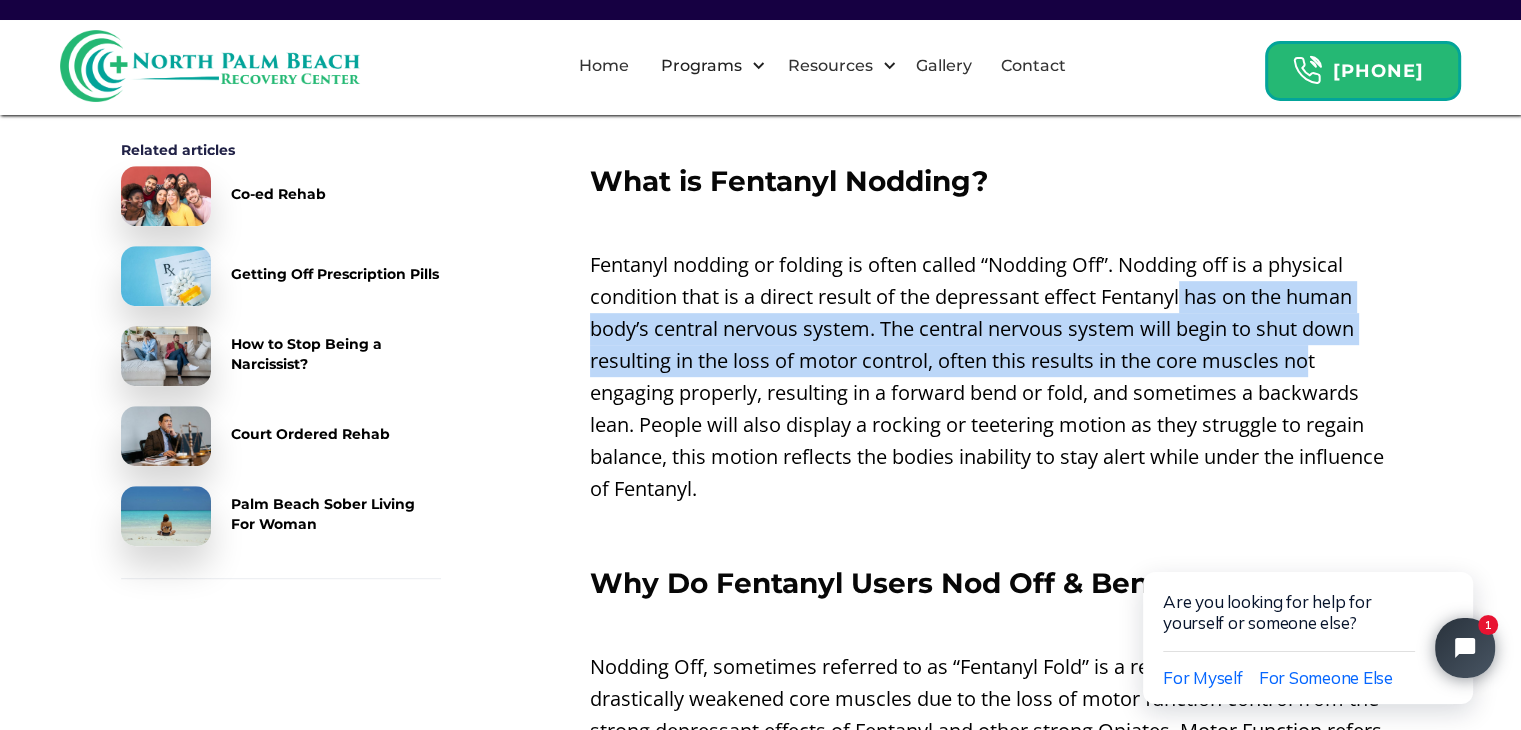 drag, startPoint x: 1306, startPoint y: 375, endPoint x: 1184, endPoint y: 293, distance: 146.9966 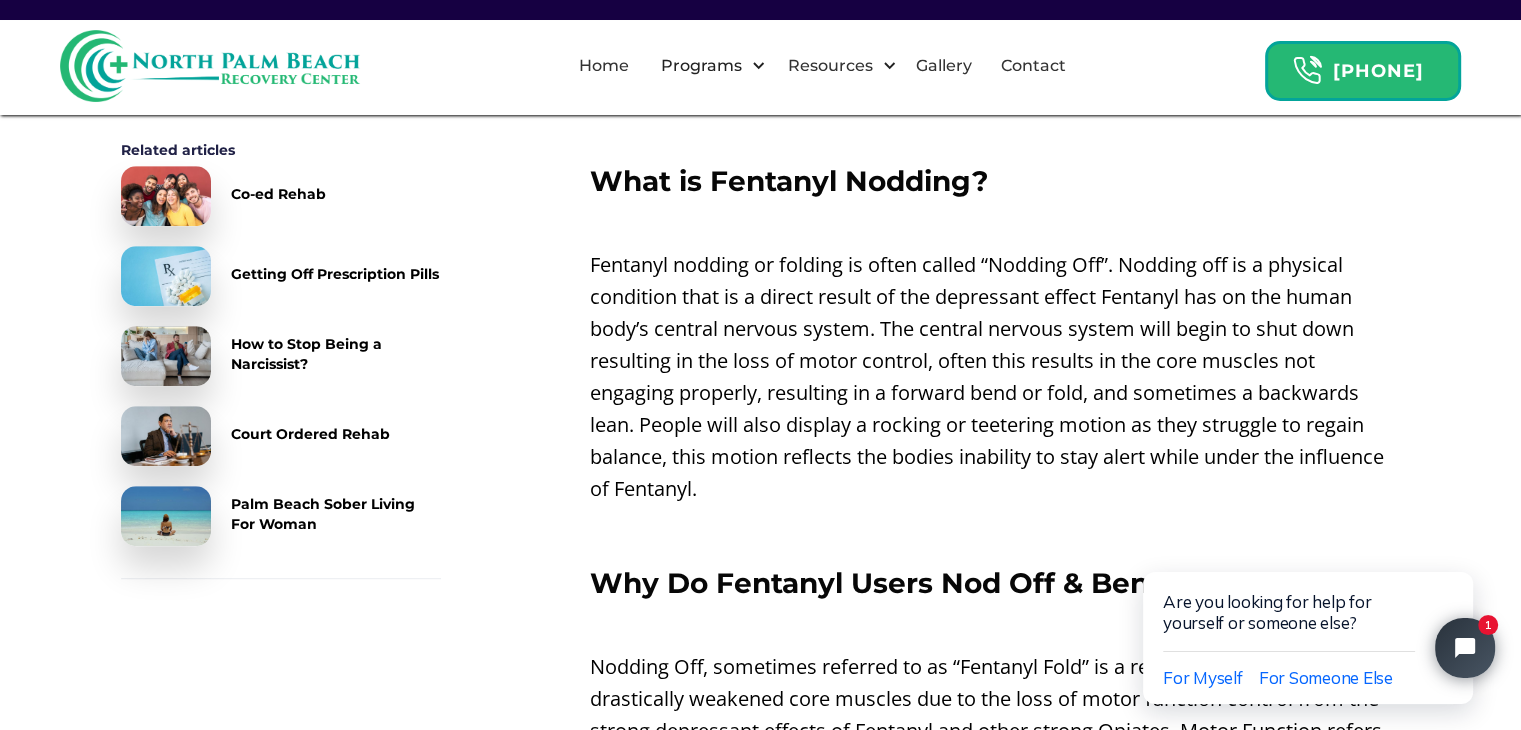 click on "Fentanyl nodding or folding is often called “Nodding Off”. Nodding off is a physical condition that is a direct result of the depressant effect Fentanyl has on the human body’s central nervous system. The central nervous system will begin to shut down resulting in the loss of motor control, often this results in the core muscles not engaging properly, resulting in a forward bend or fold, and sometimes a backwards lean. People will also display a rocking or teetering motion as they struggle to regain balance, this motion reflects the bodies inability to stay alert while under the influence of Fentanyl." at bounding box center [995, 377] 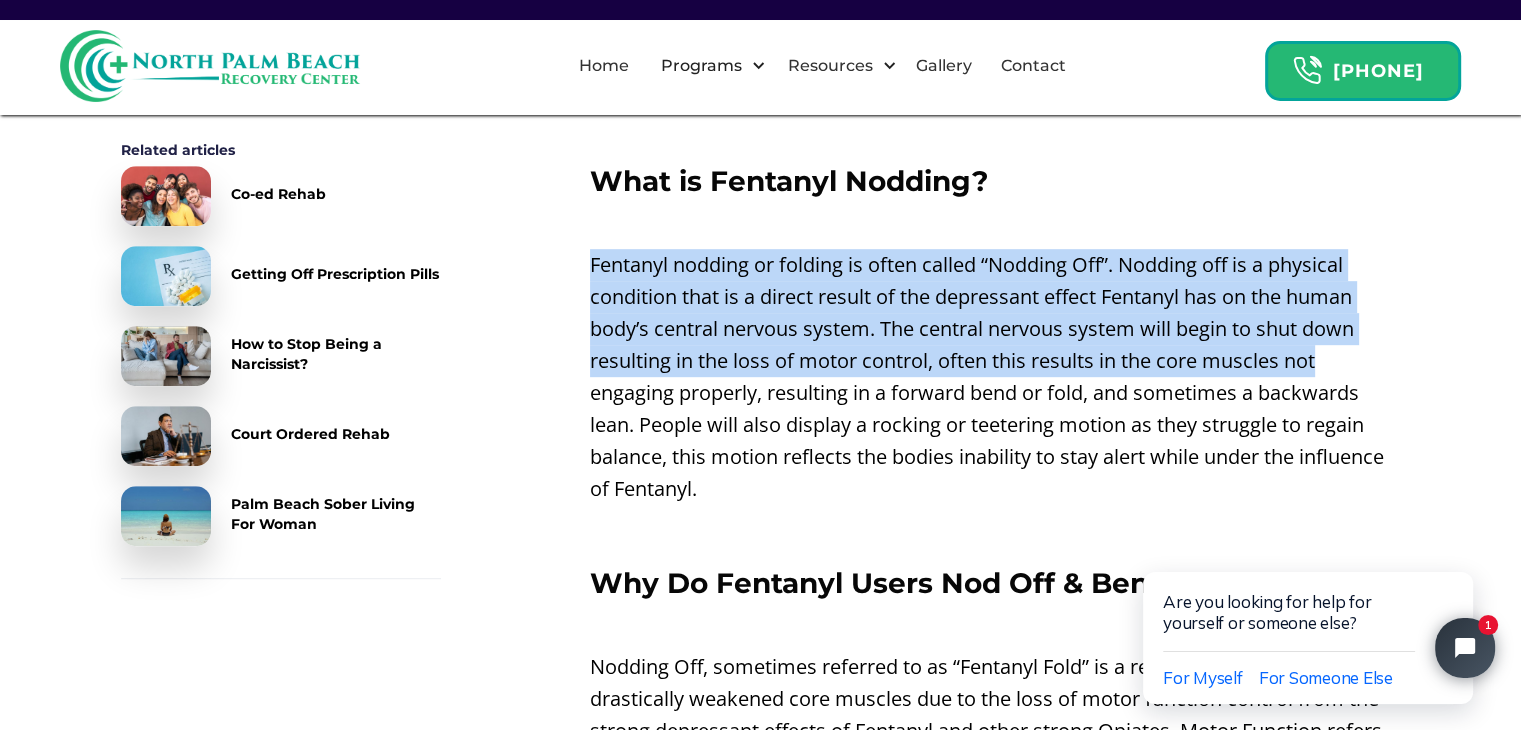drag, startPoint x: 1332, startPoint y: 365, endPoint x: 998, endPoint y: 235, distance: 358.4076 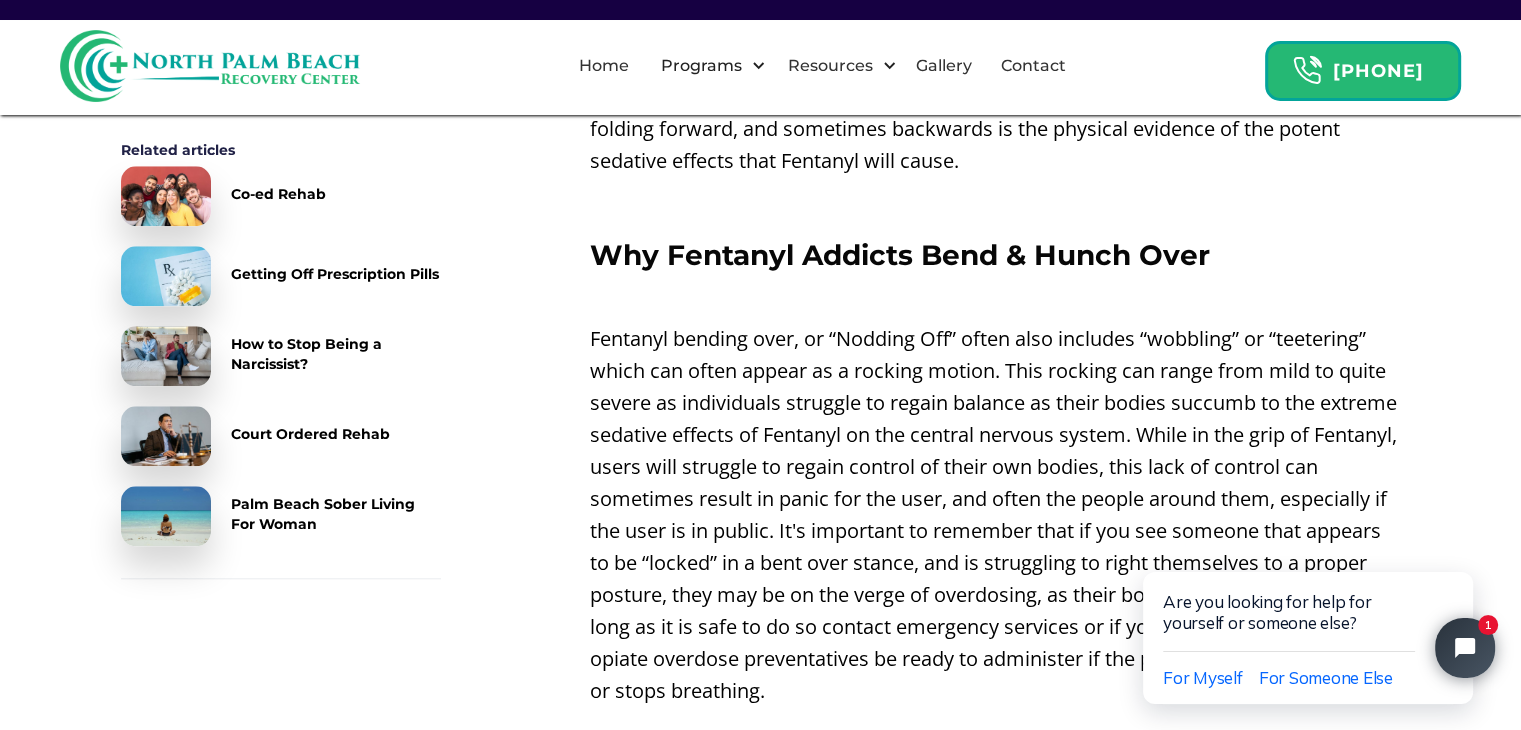 scroll, scrollTop: 1800, scrollLeft: 0, axis: vertical 